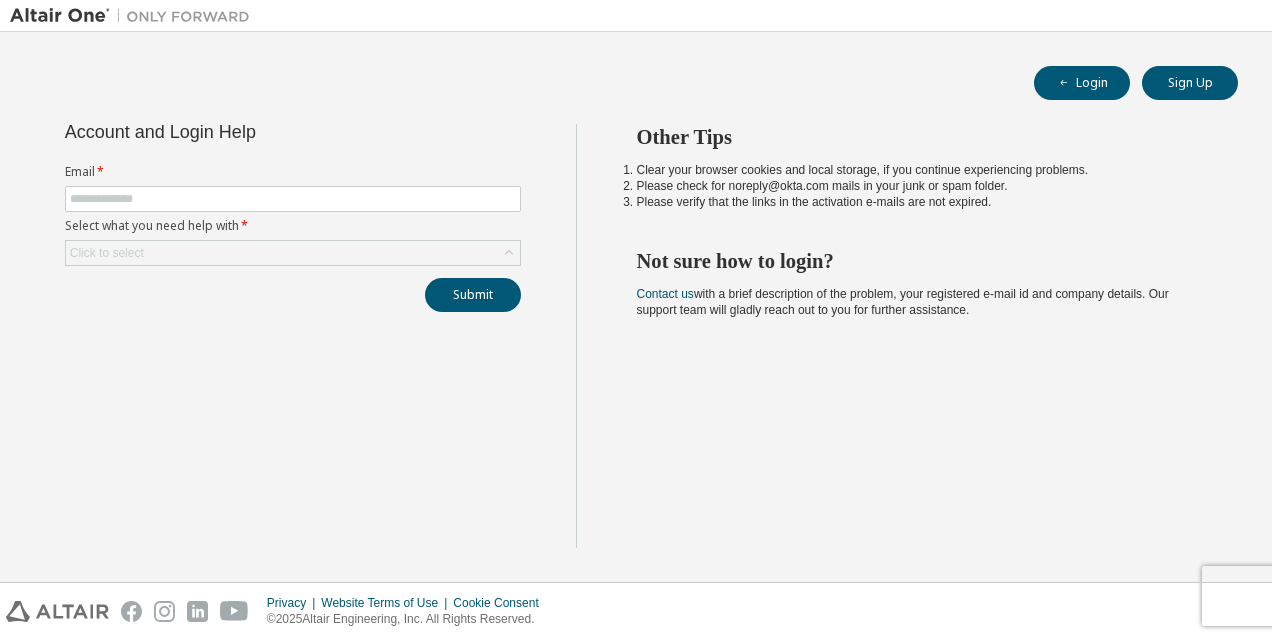 scroll, scrollTop: 0, scrollLeft: 0, axis: both 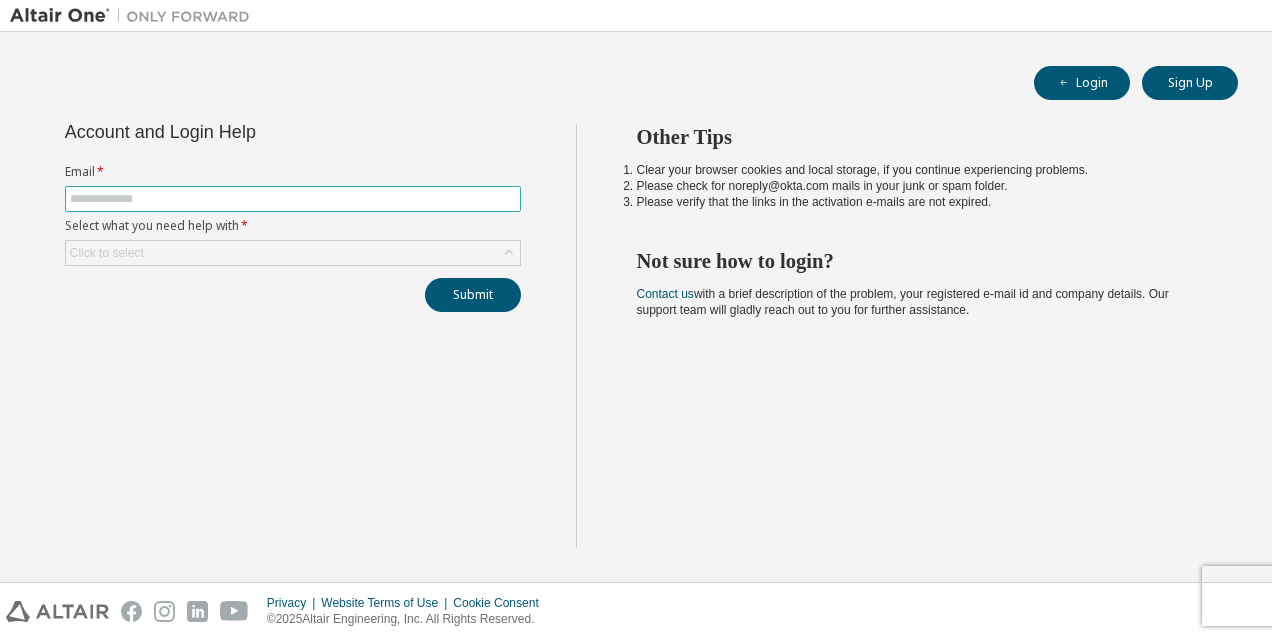 click at bounding box center [293, 199] 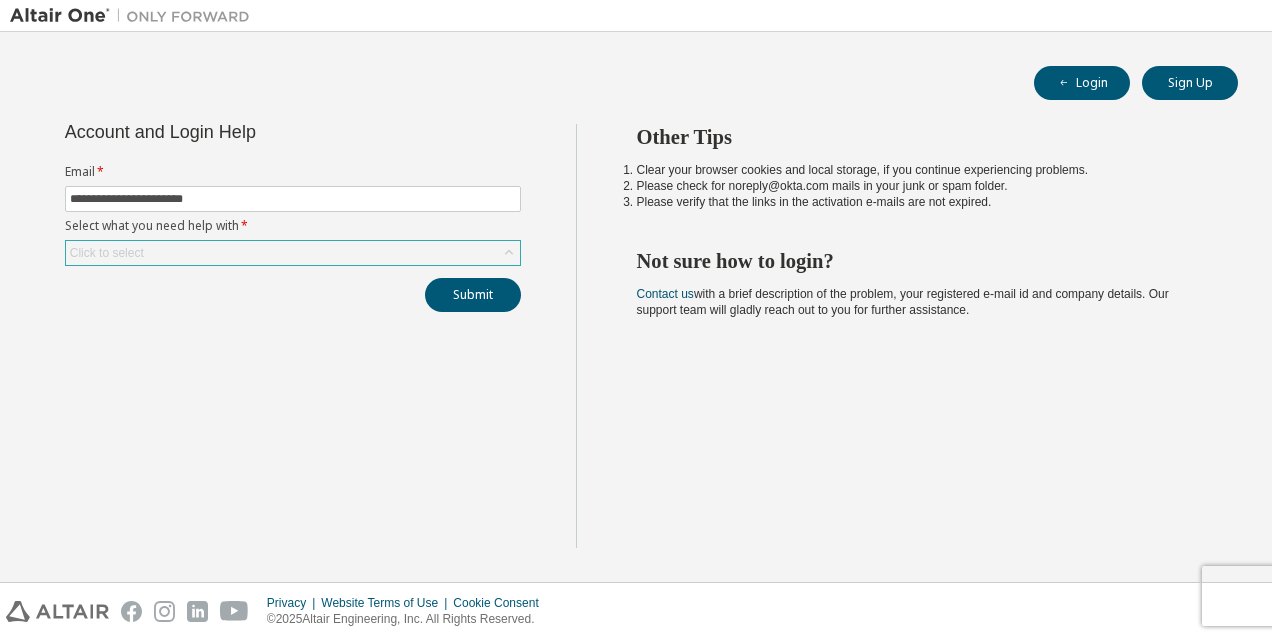 click on "Click to select" at bounding box center [293, 253] 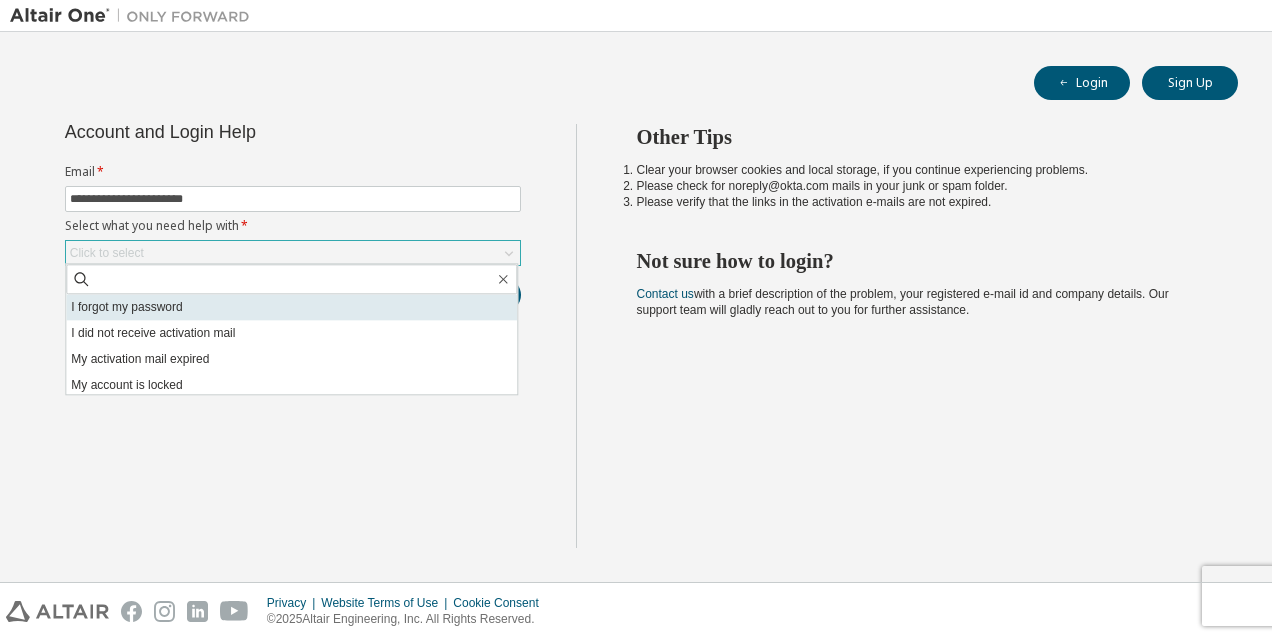 click on "I forgot my password" at bounding box center [291, 307] 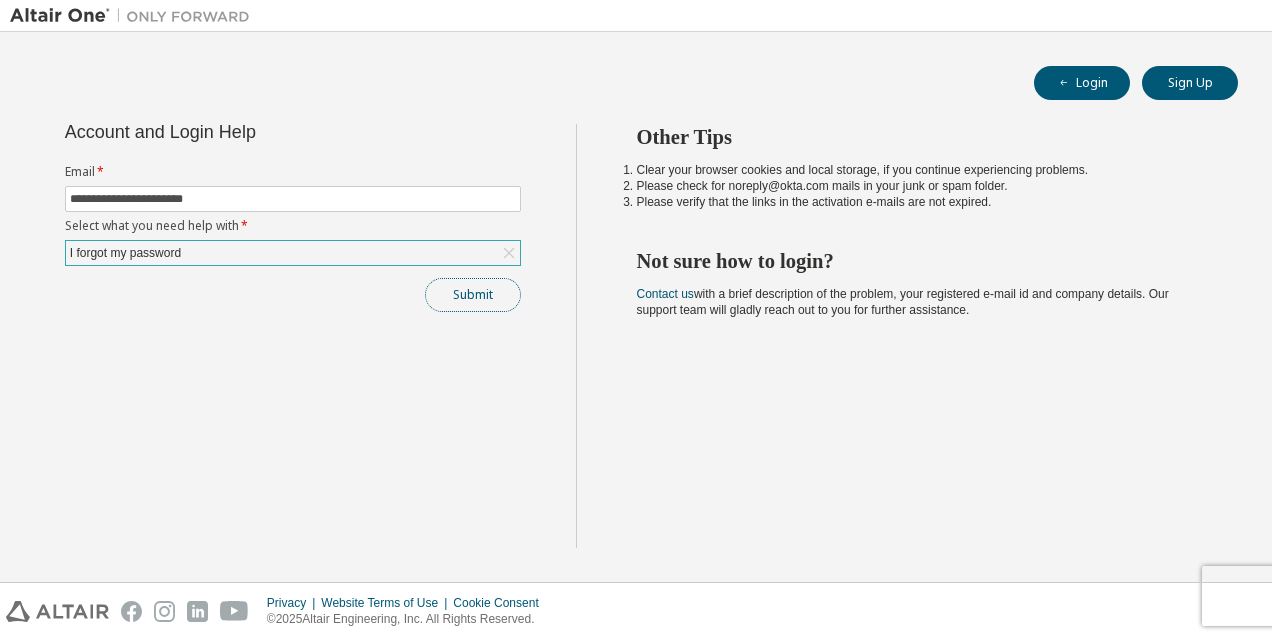 click on "Submit" at bounding box center [473, 295] 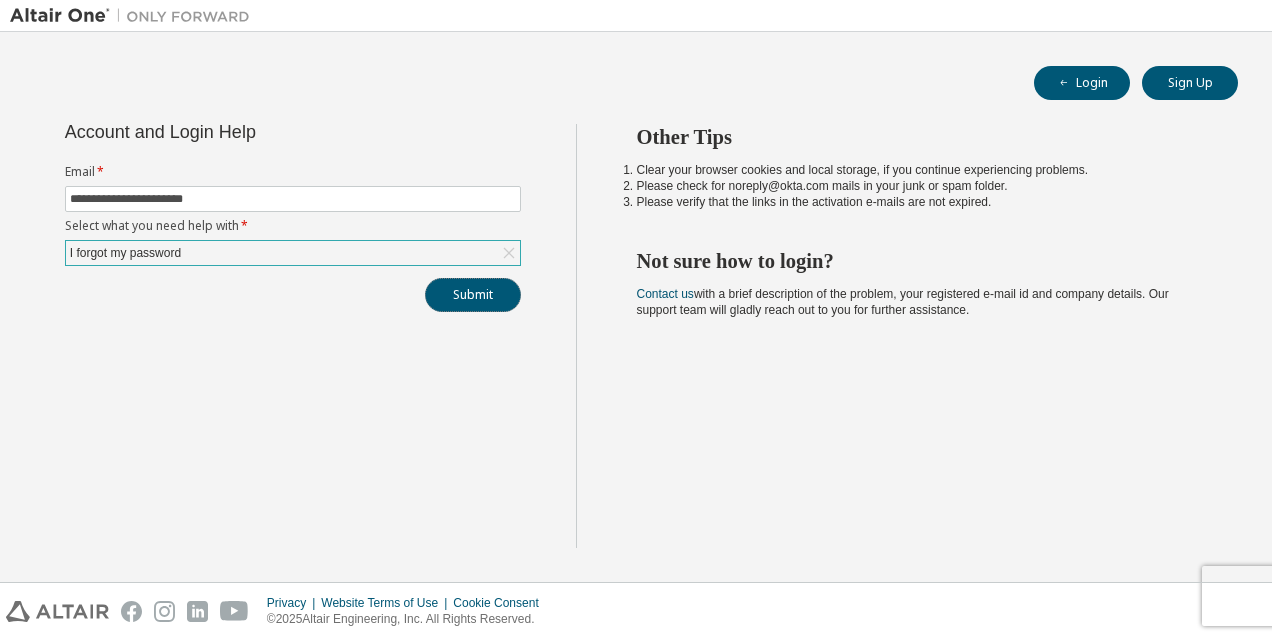 click on "Submit" at bounding box center [473, 295] 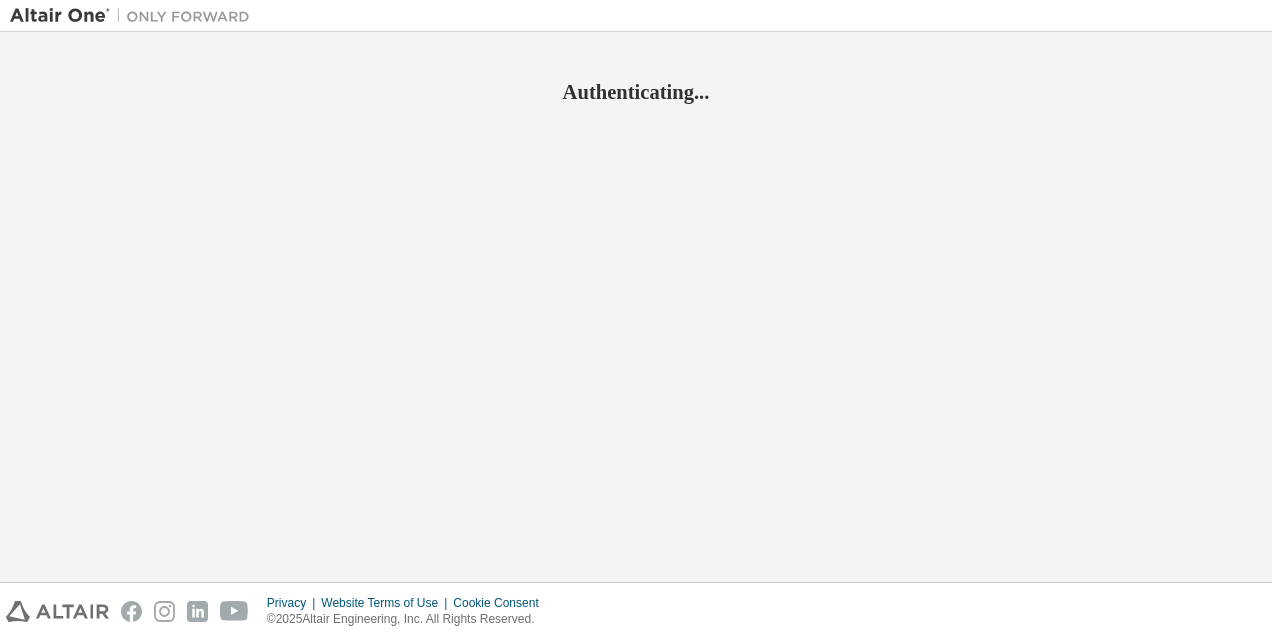 scroll, scrollTop: 0, scrollLeft: 0, axis: both 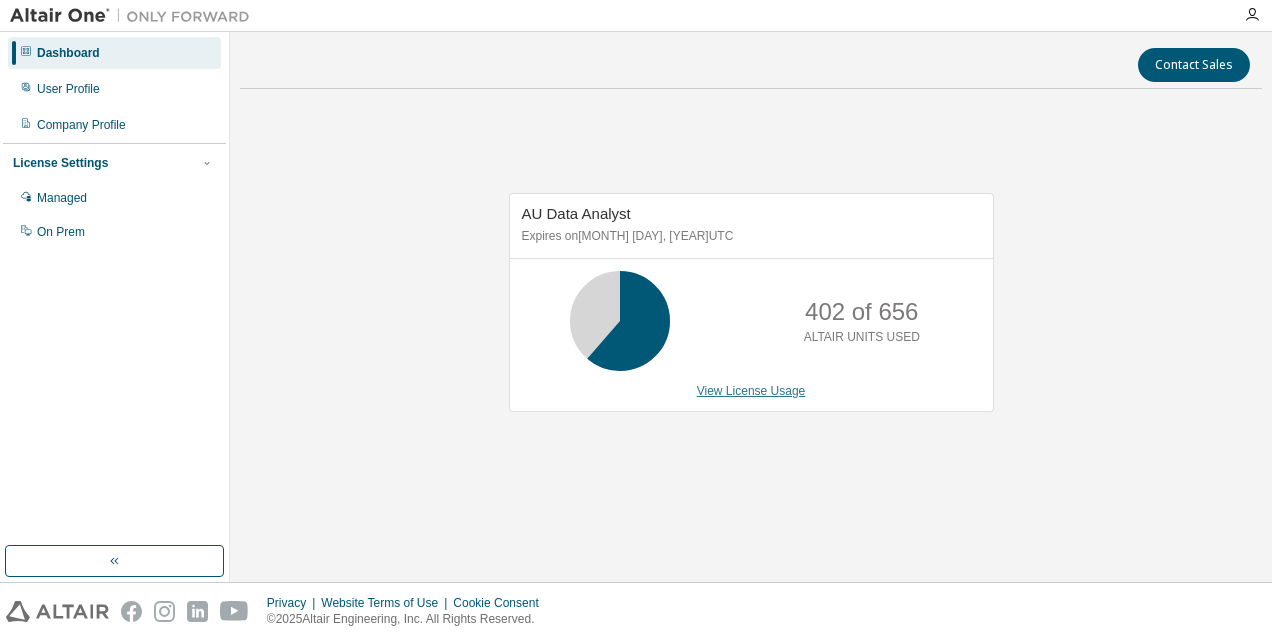 click on "View License Usage" at bounding box center (751, 391) 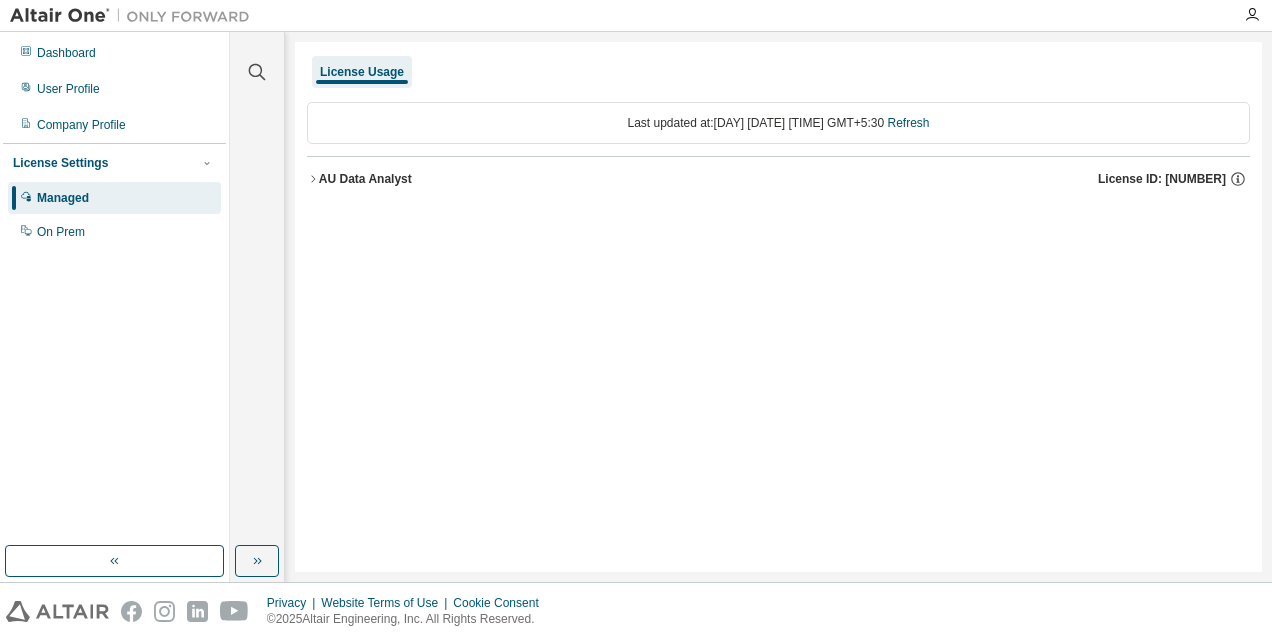 click 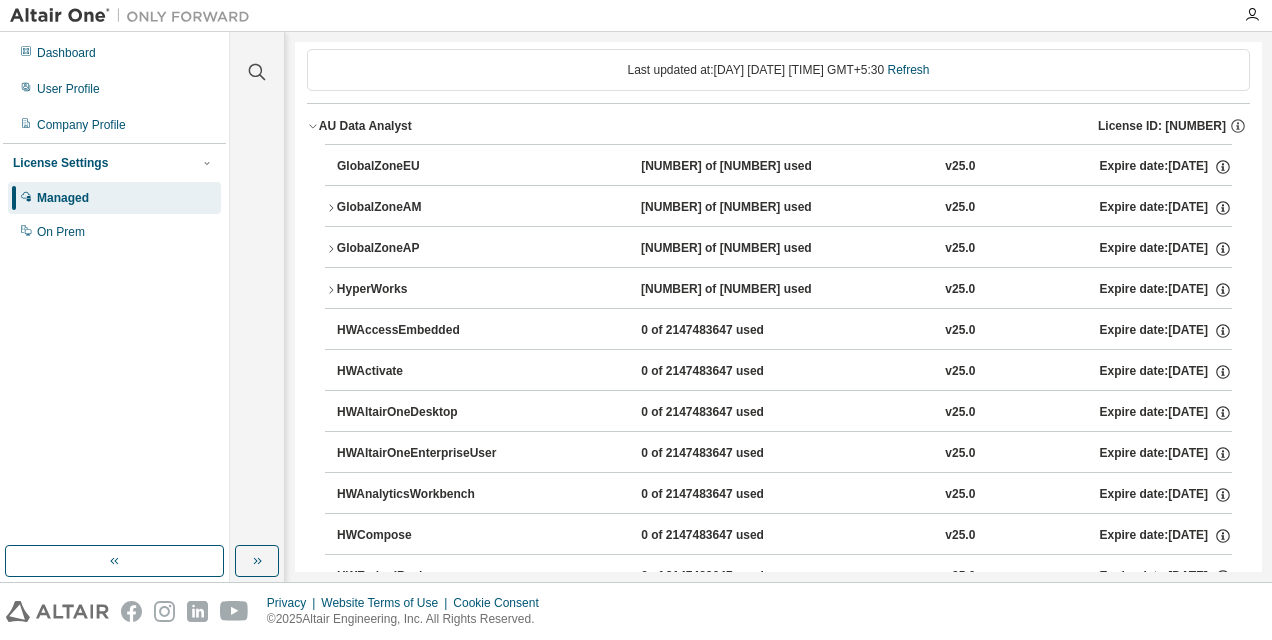 scroll, scrollTop: 0, scrollLeft: 0, axis: both 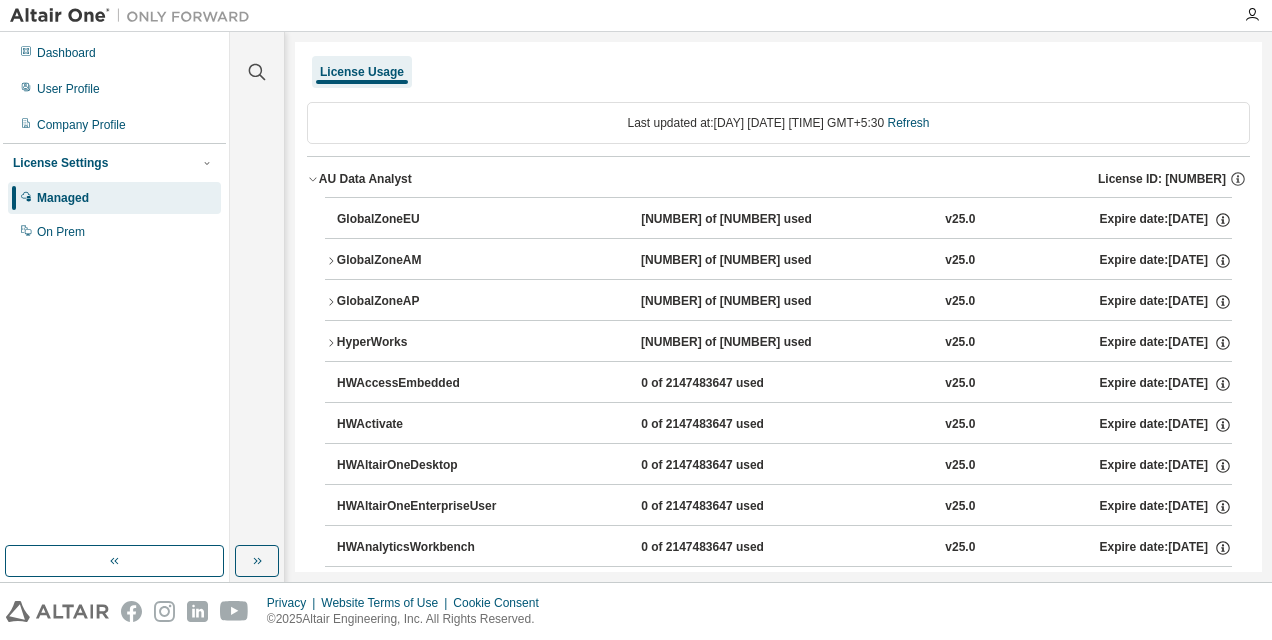click 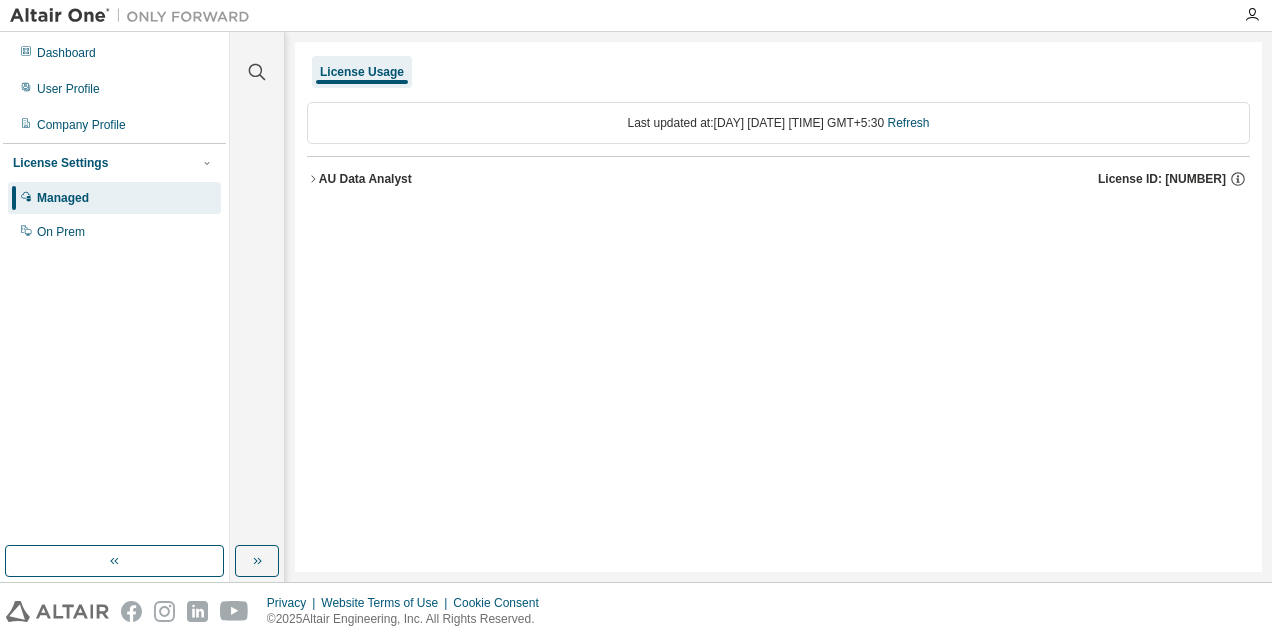 click on "License Usage" at bounding box center [362, 72] 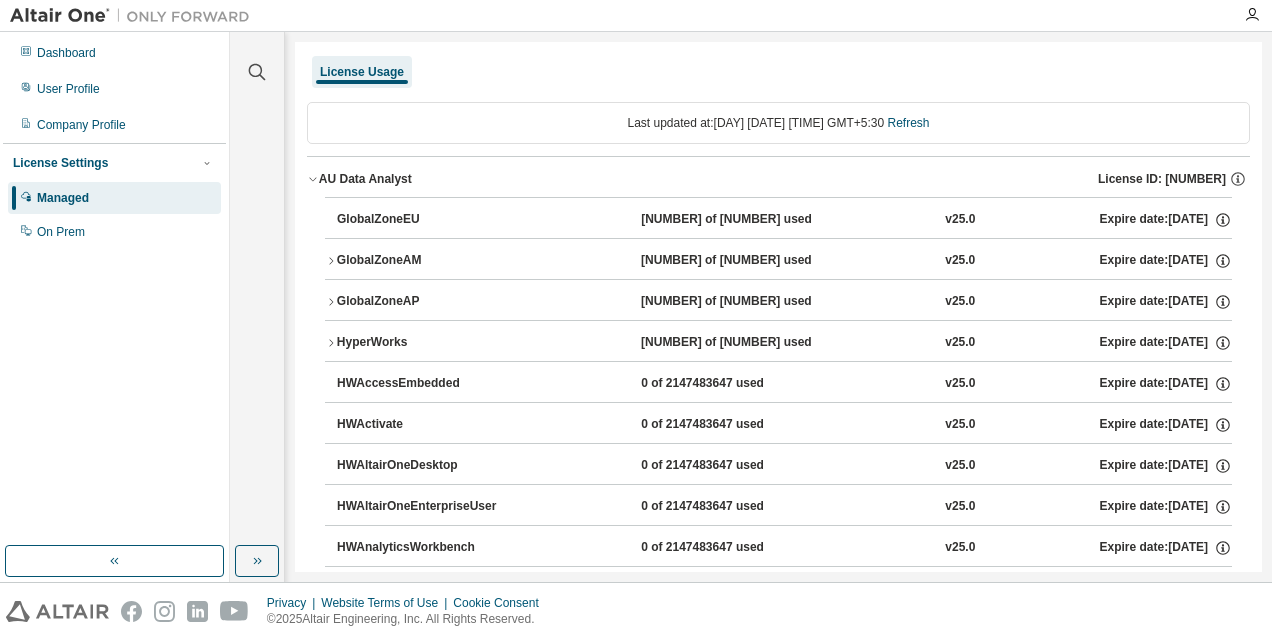 click on "[NUMBER] of [NUMBER] used" at bounding box center [731, 220] 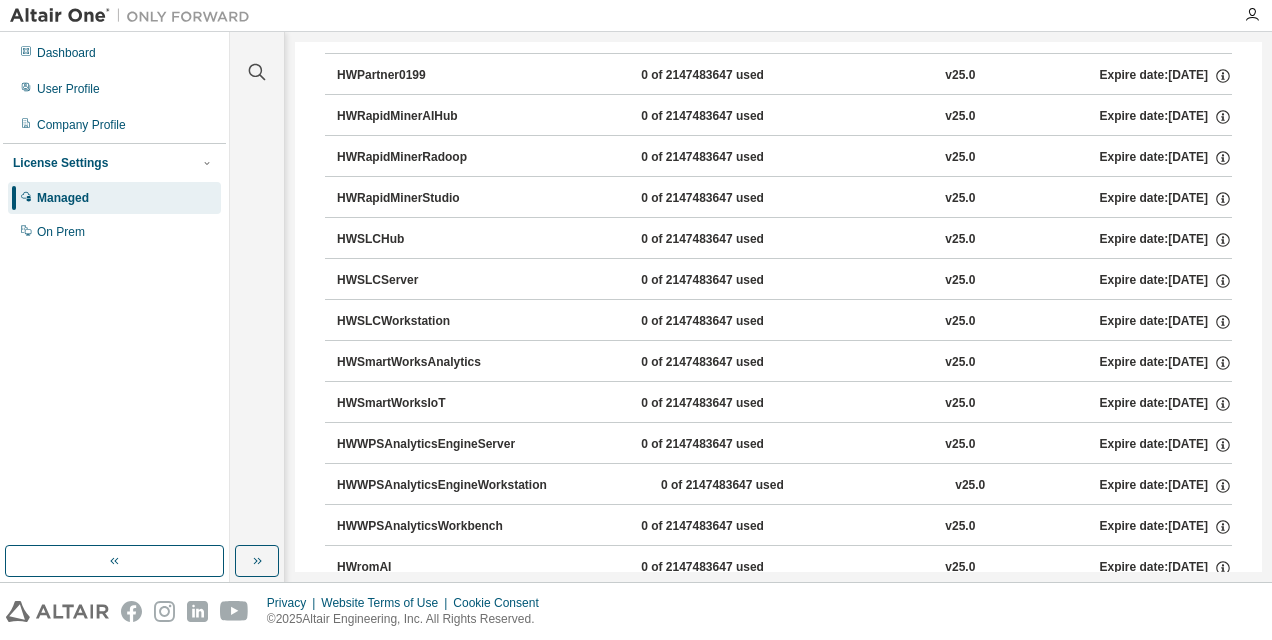 scroll, scrollTop: 4154, scrollLeft: 0, axis: vertical 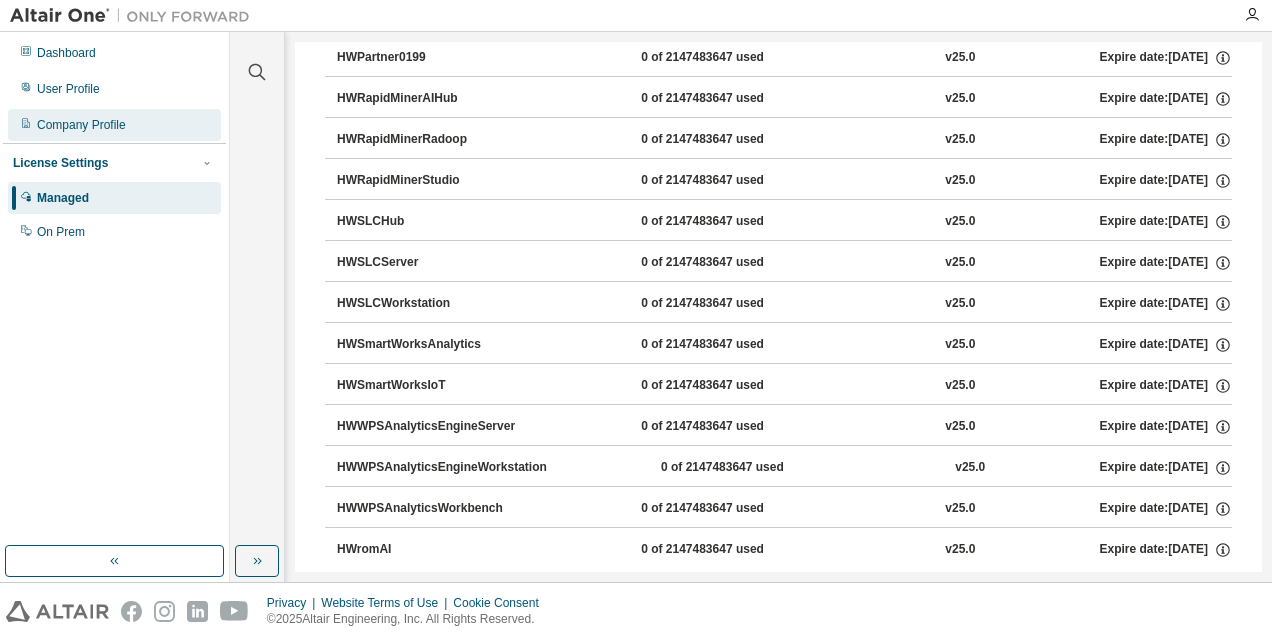 click on "Company Profile" at bounding box center (81, 125) 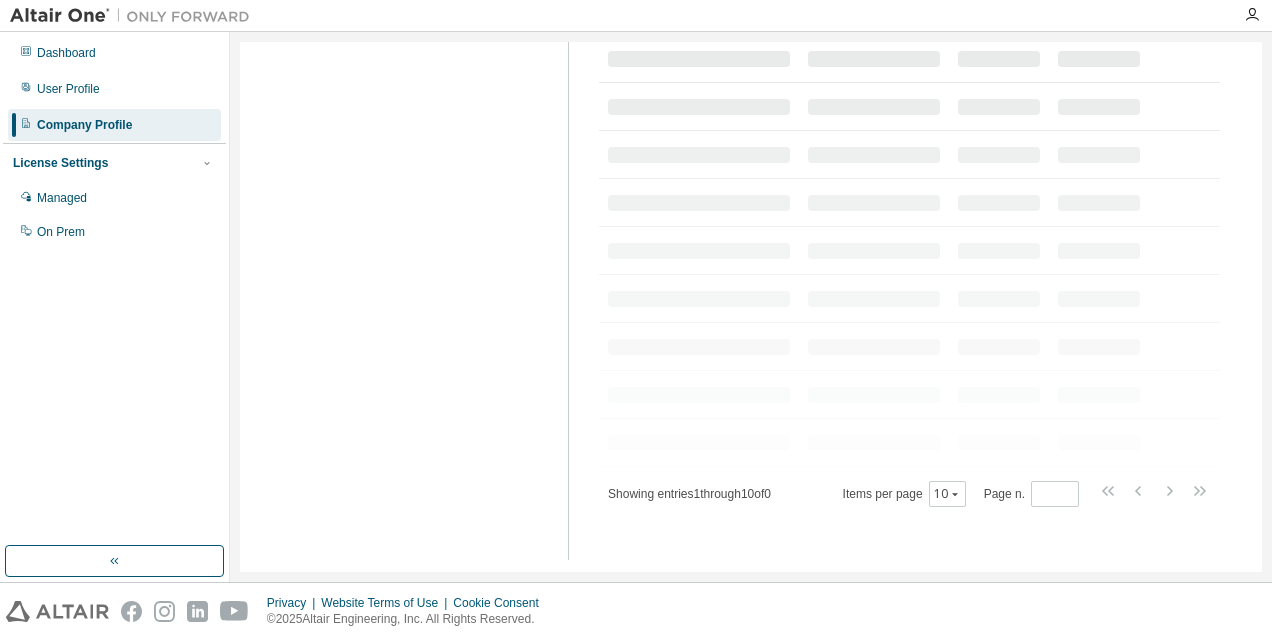 scroll, scrollTop: 0, scrollLeft: 0, axis: both 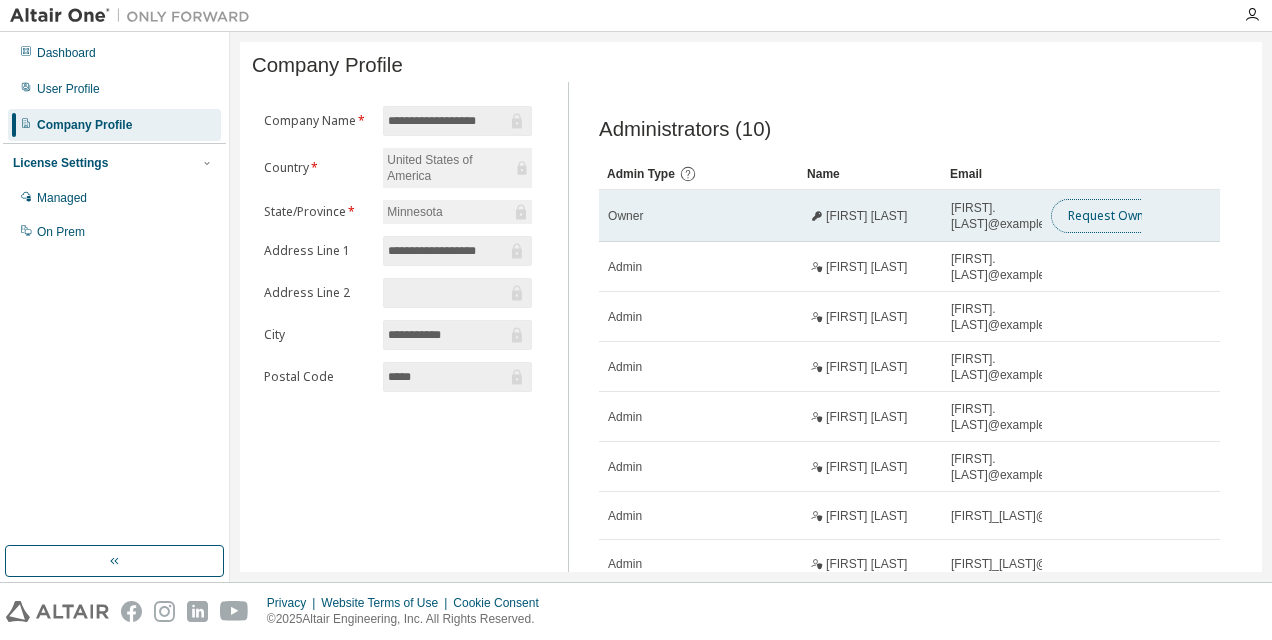 click on "Request Owner Change" at bounding box center [1135, 216] 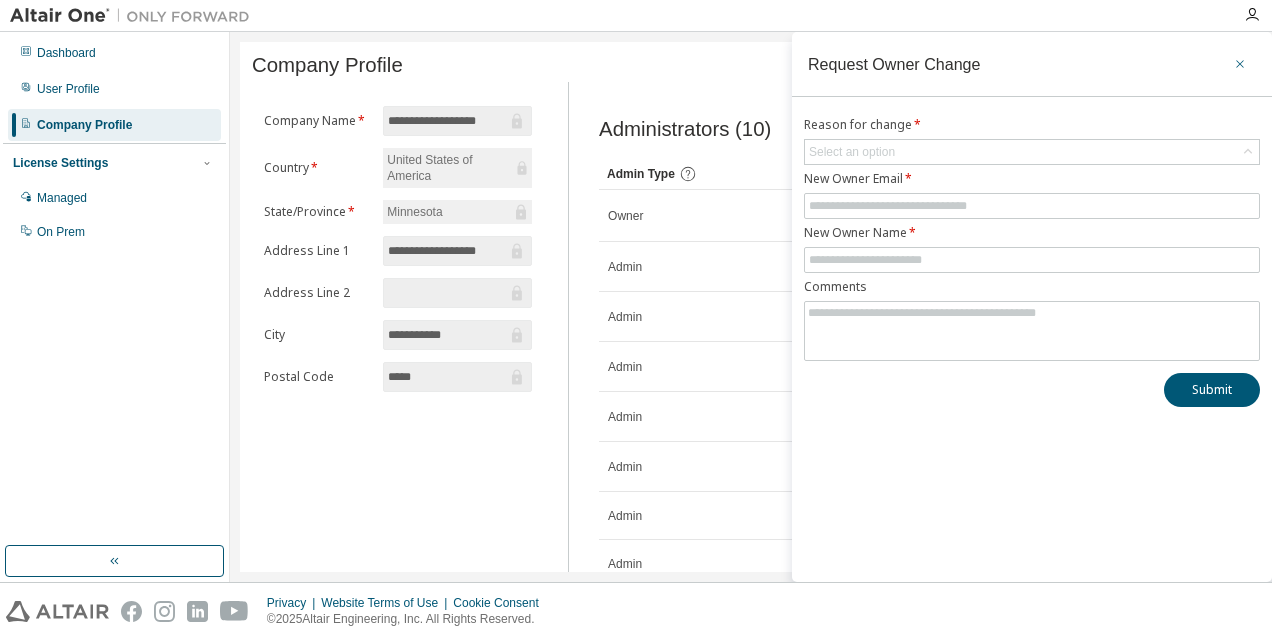 click 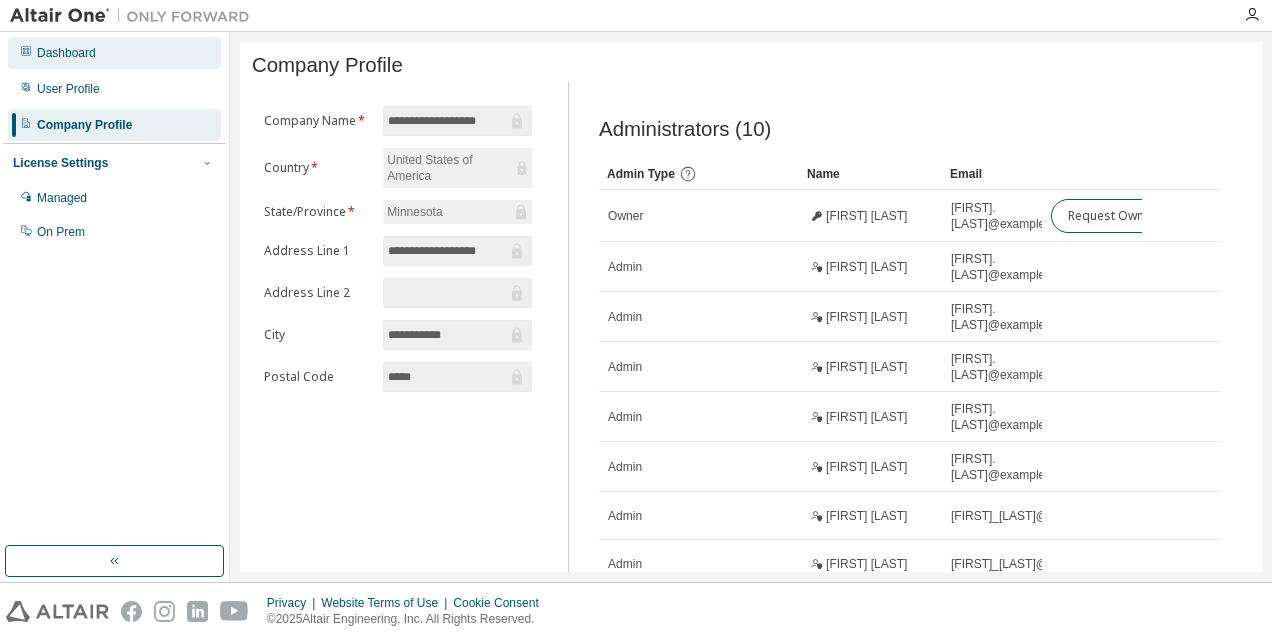 click on "Dashboard" at bounding box center (66, 53) 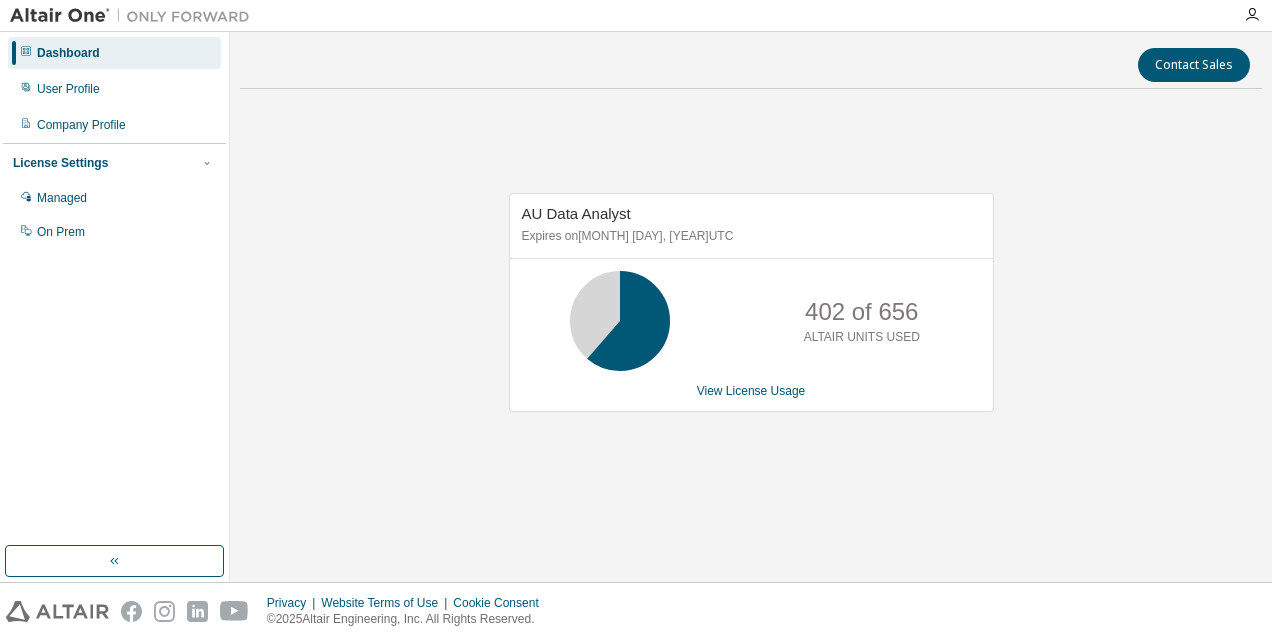 click 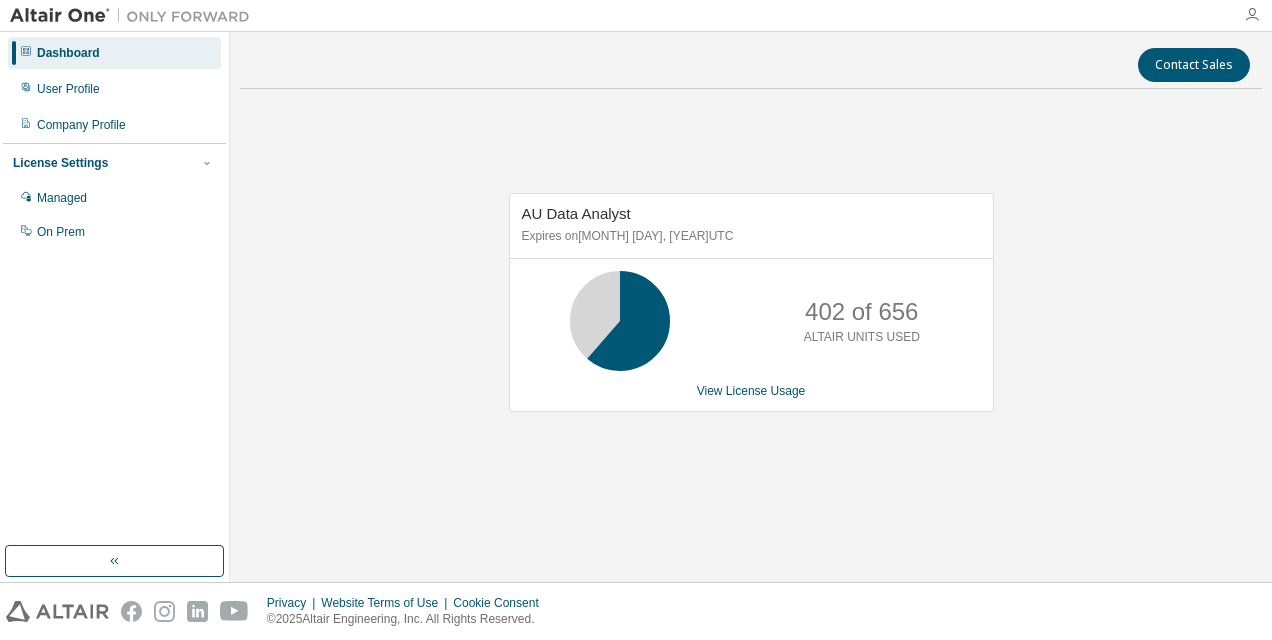 click at bounding box center (1252, 15) 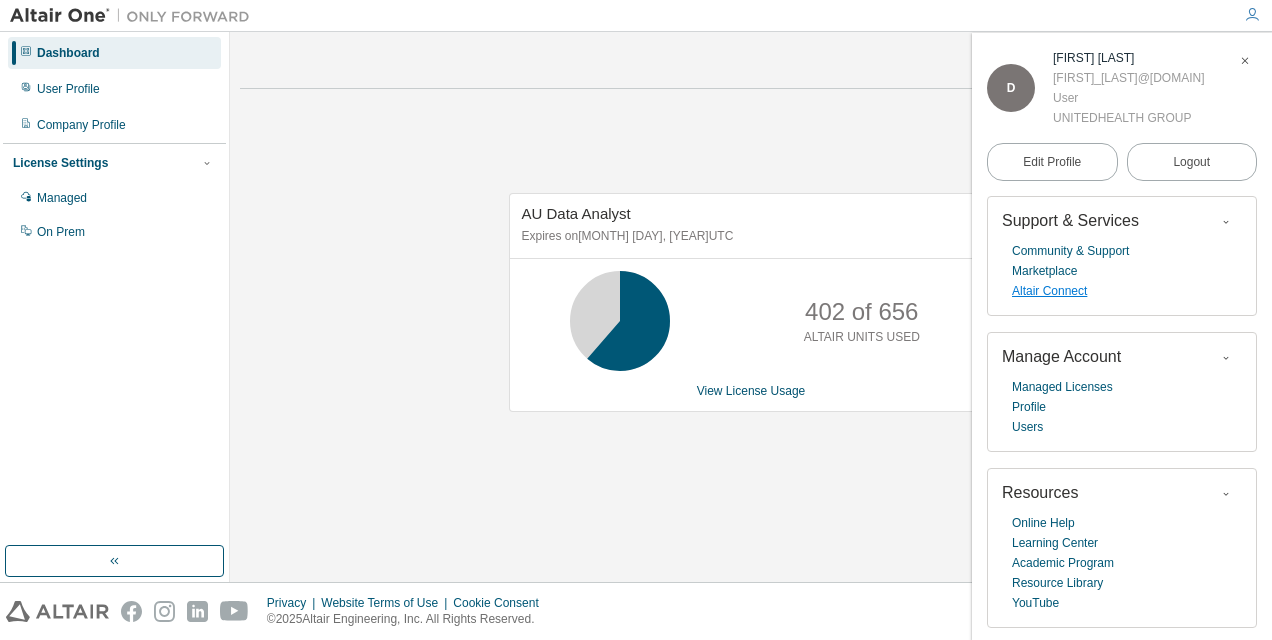 click on "Altair Connect" at bounding box center (1049, 291) 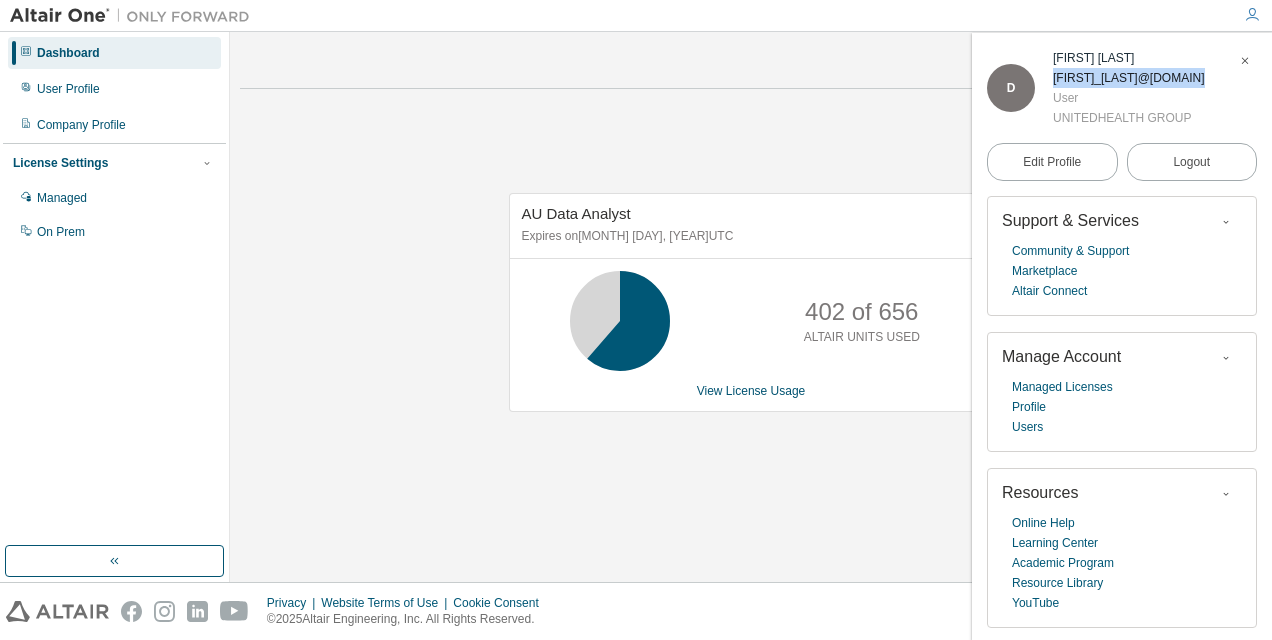 drag, startPoint x: 1200, startPoint y: 80, endPoint x: 1050, endPoint y: 81, distance: 150.00333 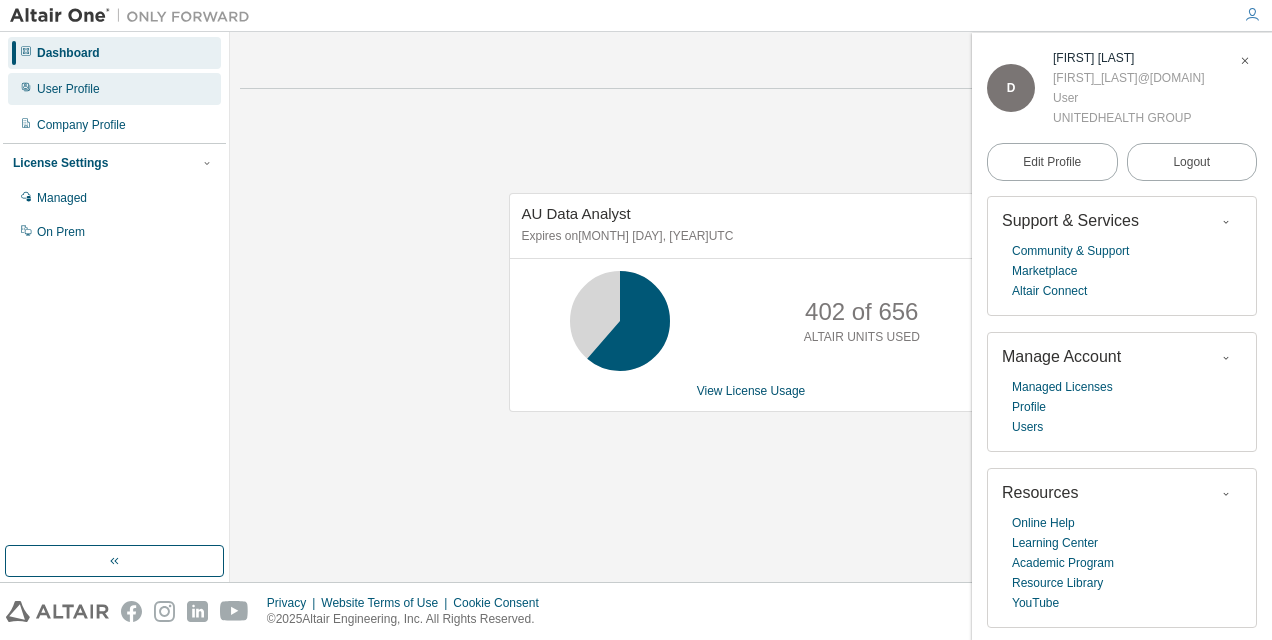 click on "User Profile" at bounding box center [114, 89] 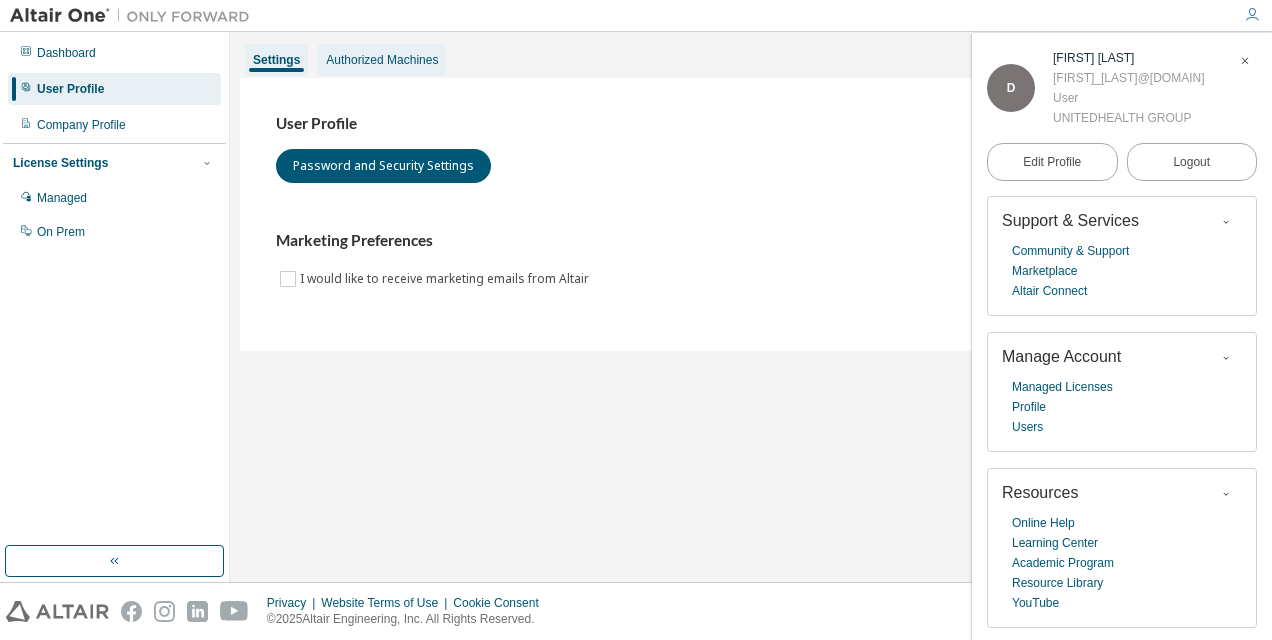 click on "Authorized Machines" at bounding box center (382, 60) 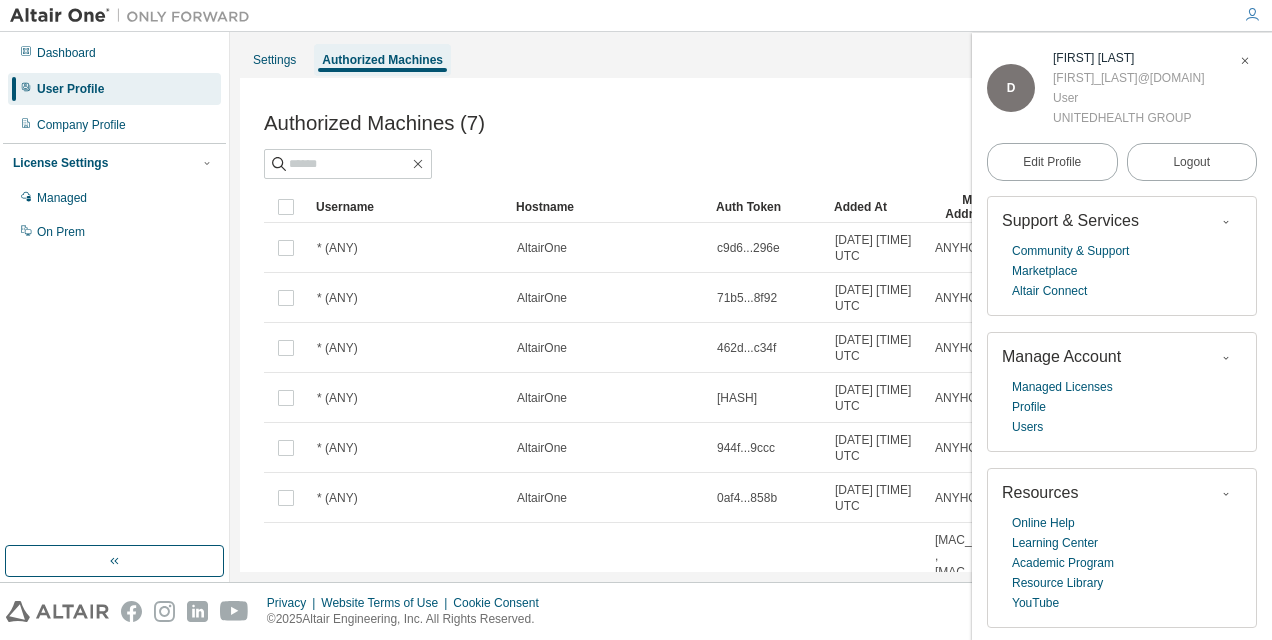 click on "Generate Auth Code" at bounding box center [994, 123] 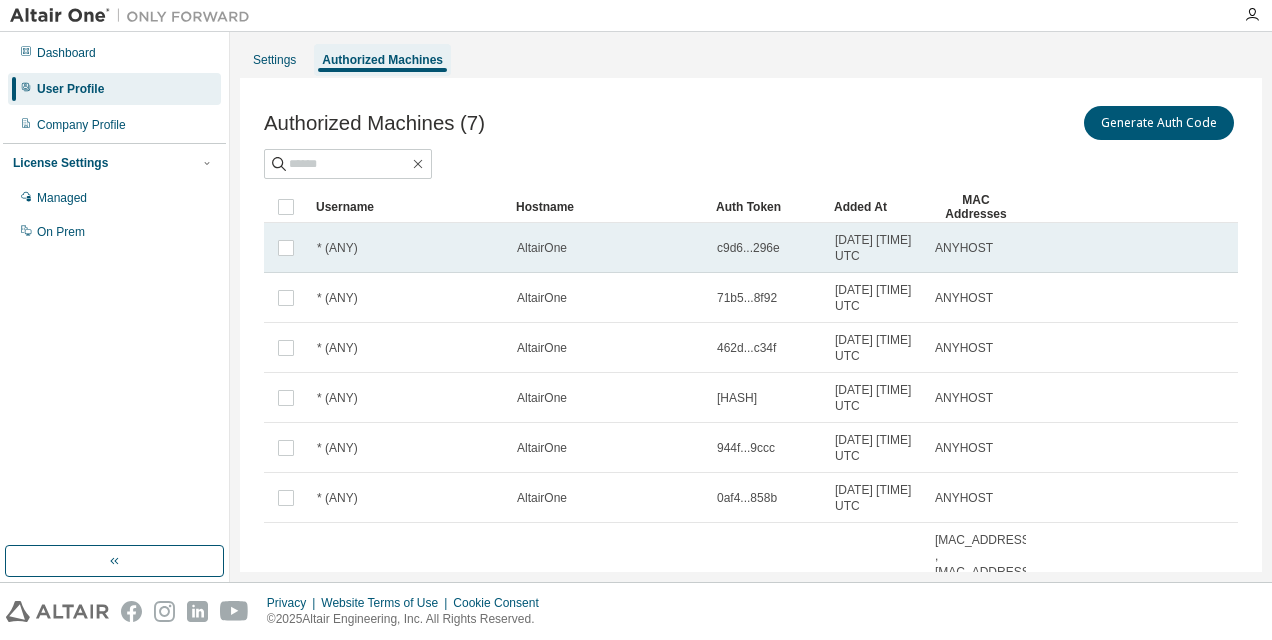 click on "c9d6...296e" at bounding box center [748, 248] 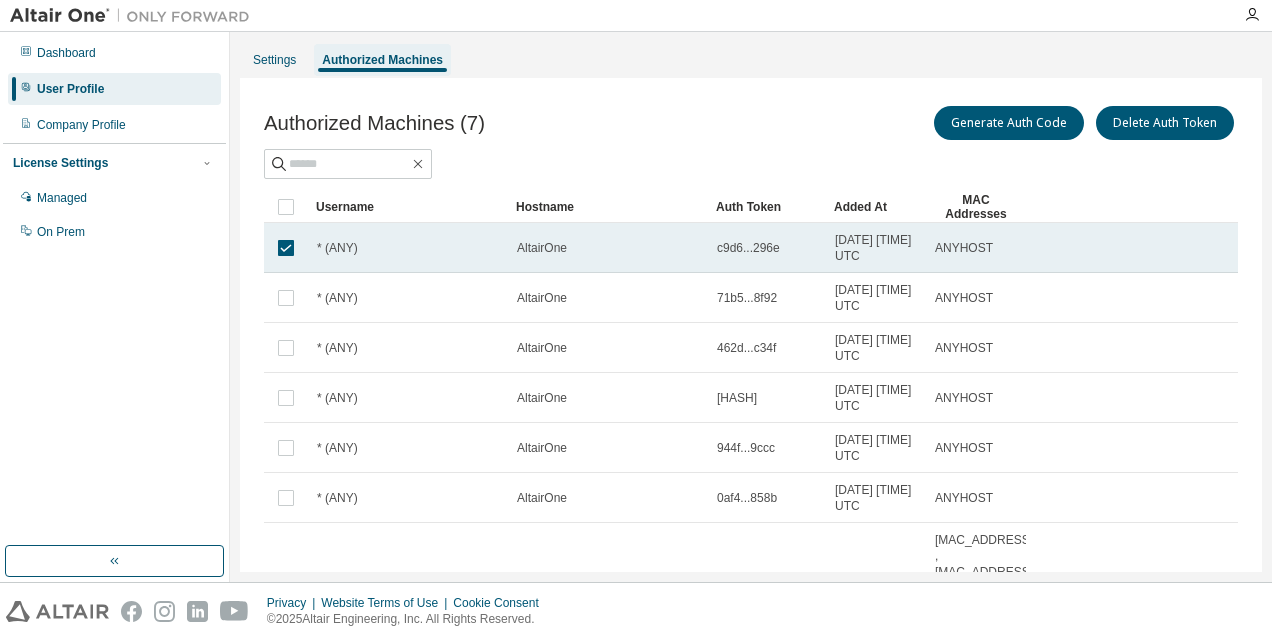 click on "c9d6...296e" at bounding box center (748, 248) 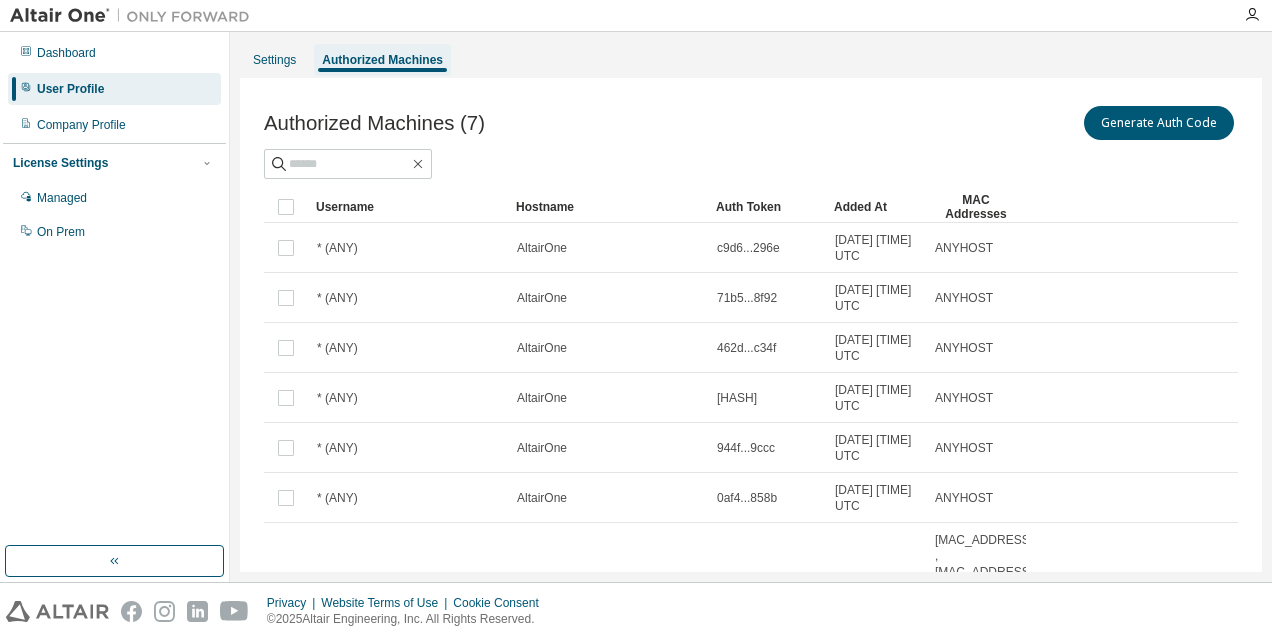 click on "c9d6...296e" at bounding box center (748, 248) 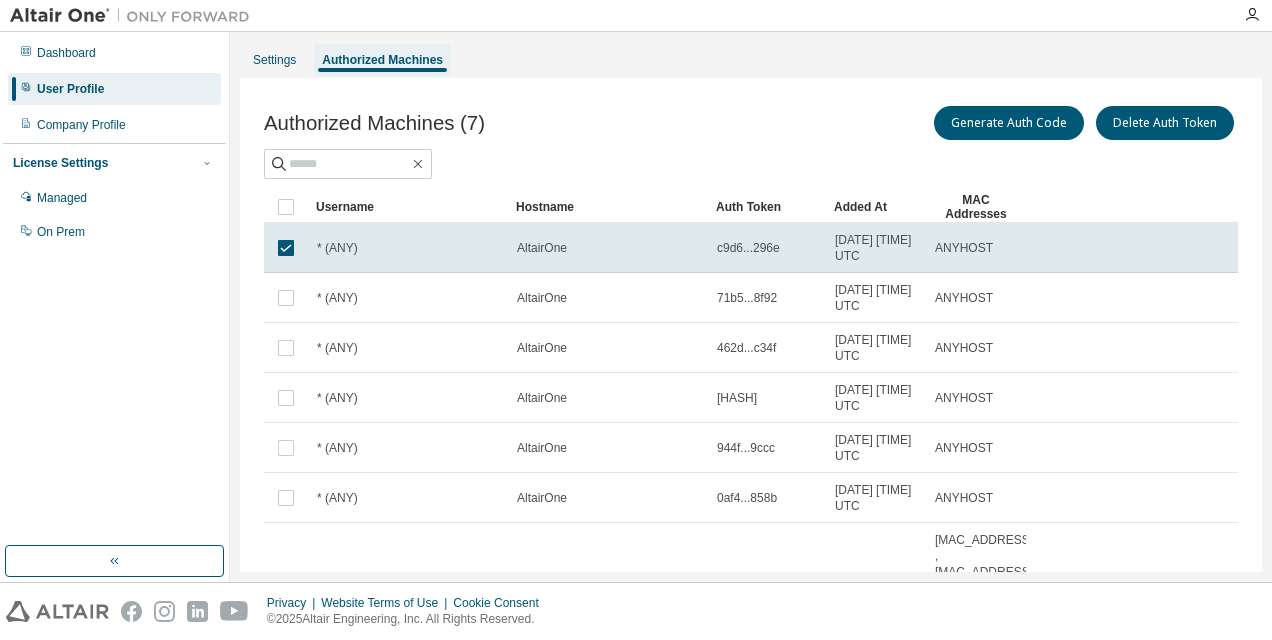 click on "c9d6...296e" at bounding box center [748, 248] 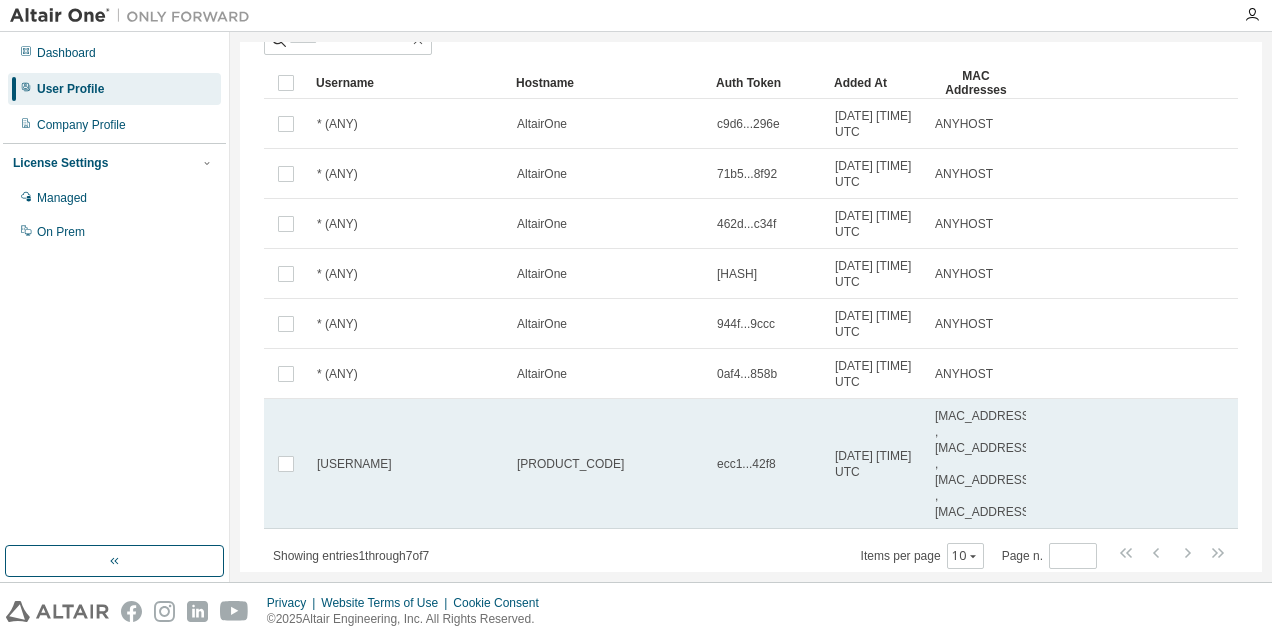 scroll, scrollTop: 0, scrollLeft: 0, axis: both 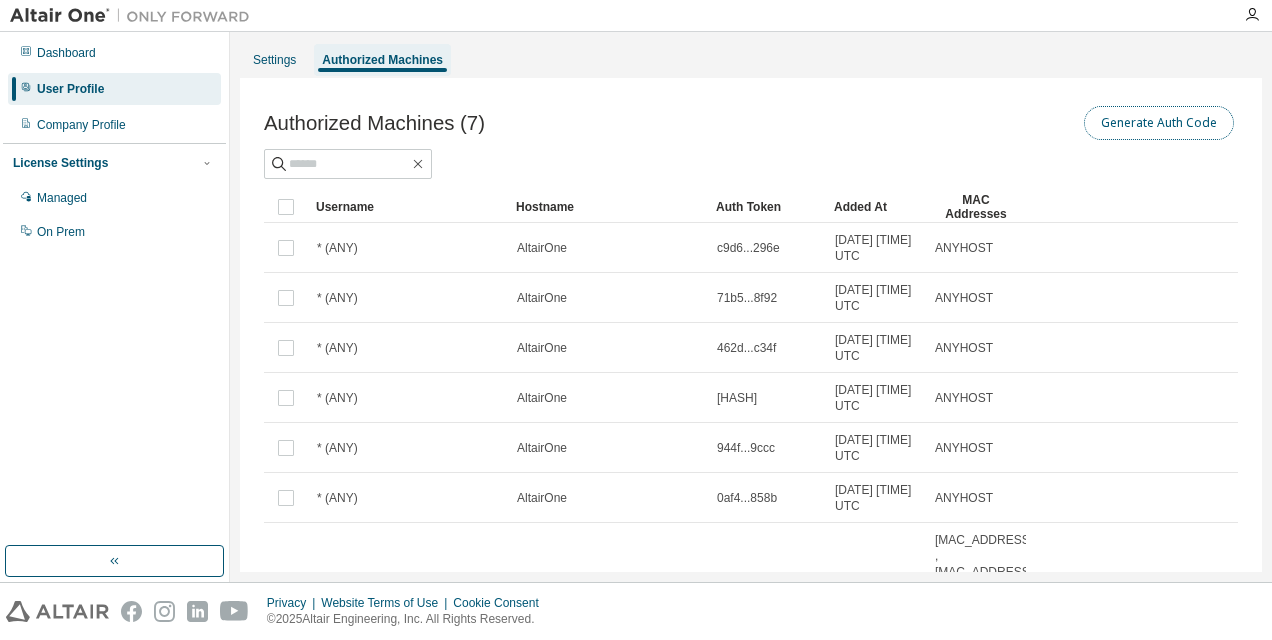 click on "Generate Auth Code" at bounding box center (1159, 123) 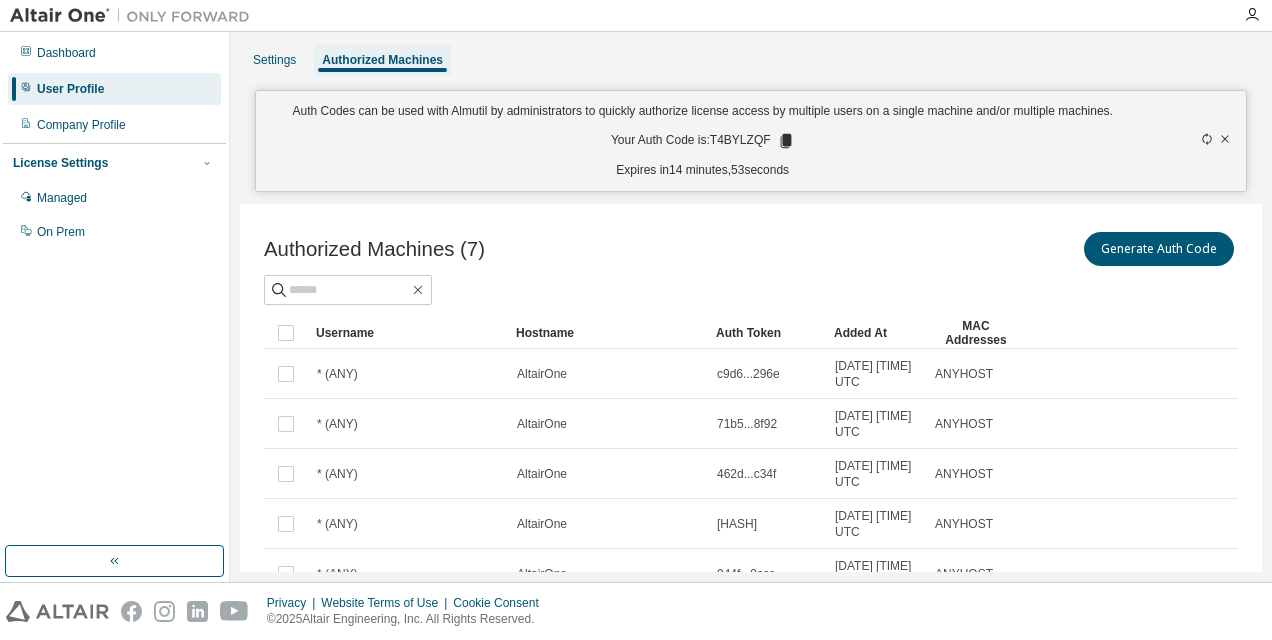 click 